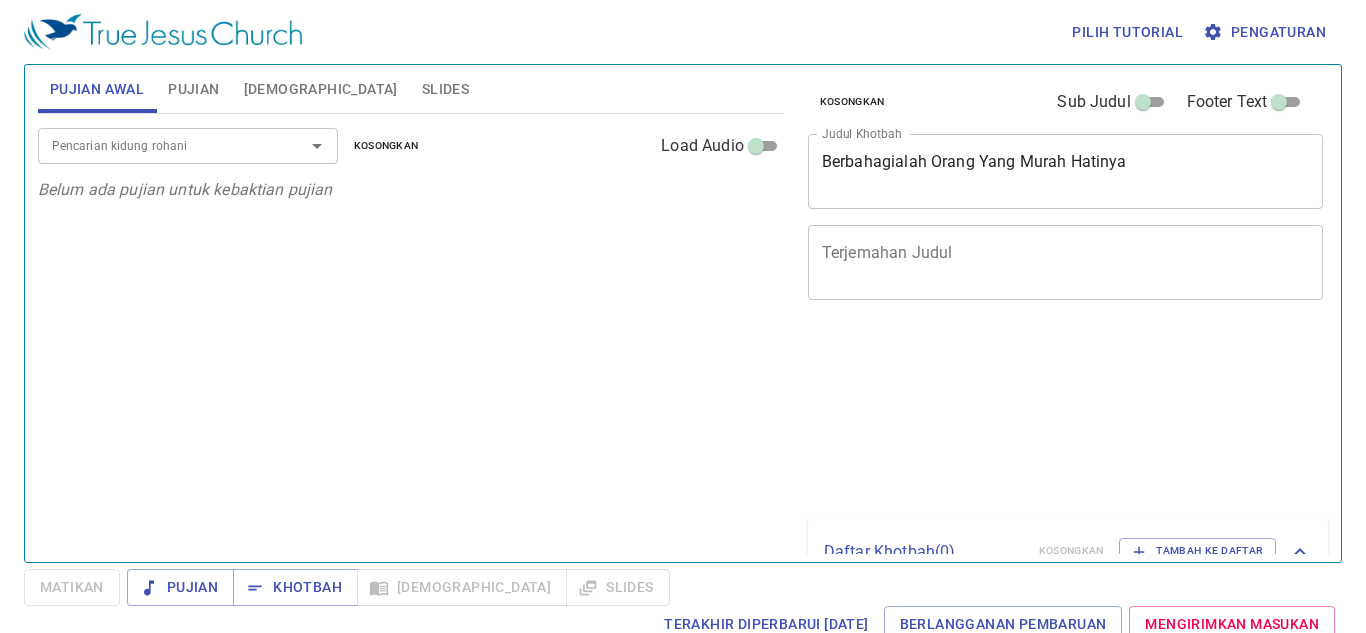 scroll, scrollTop: 0, scrollLeft: 0, axis: both 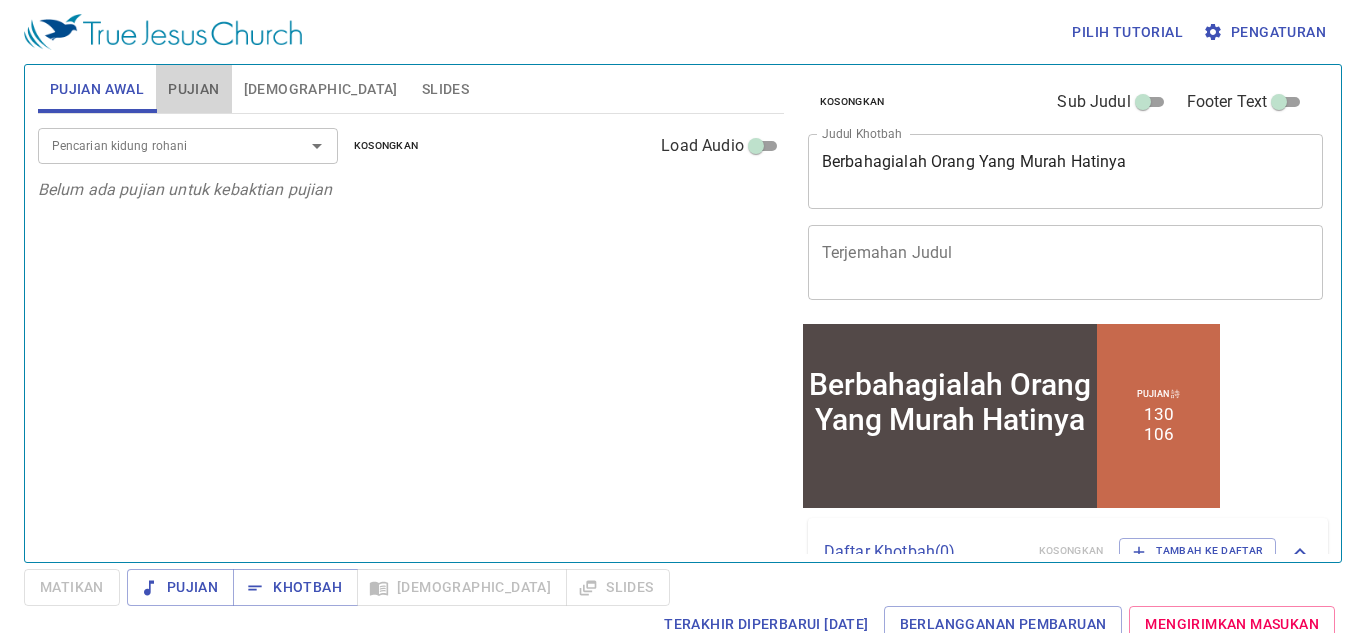 click on "Pujian" at bounding box center (193, 89) 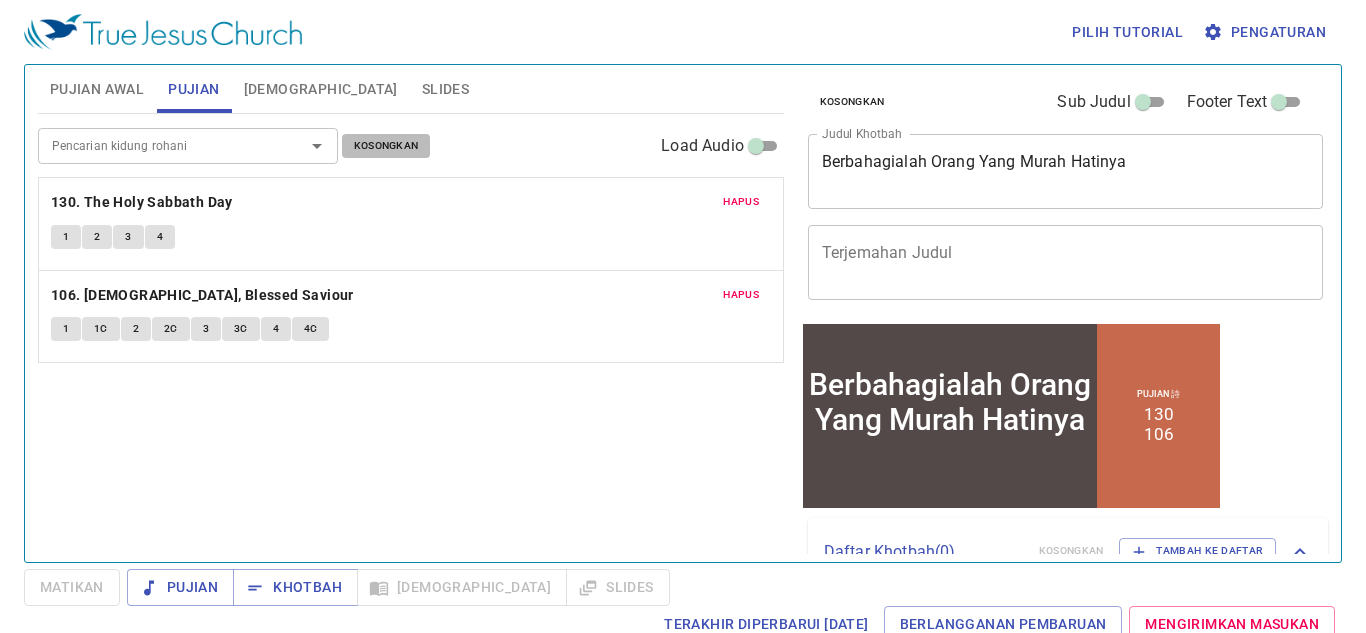 click on "Kosongkan" at bounding box center (386, 146) 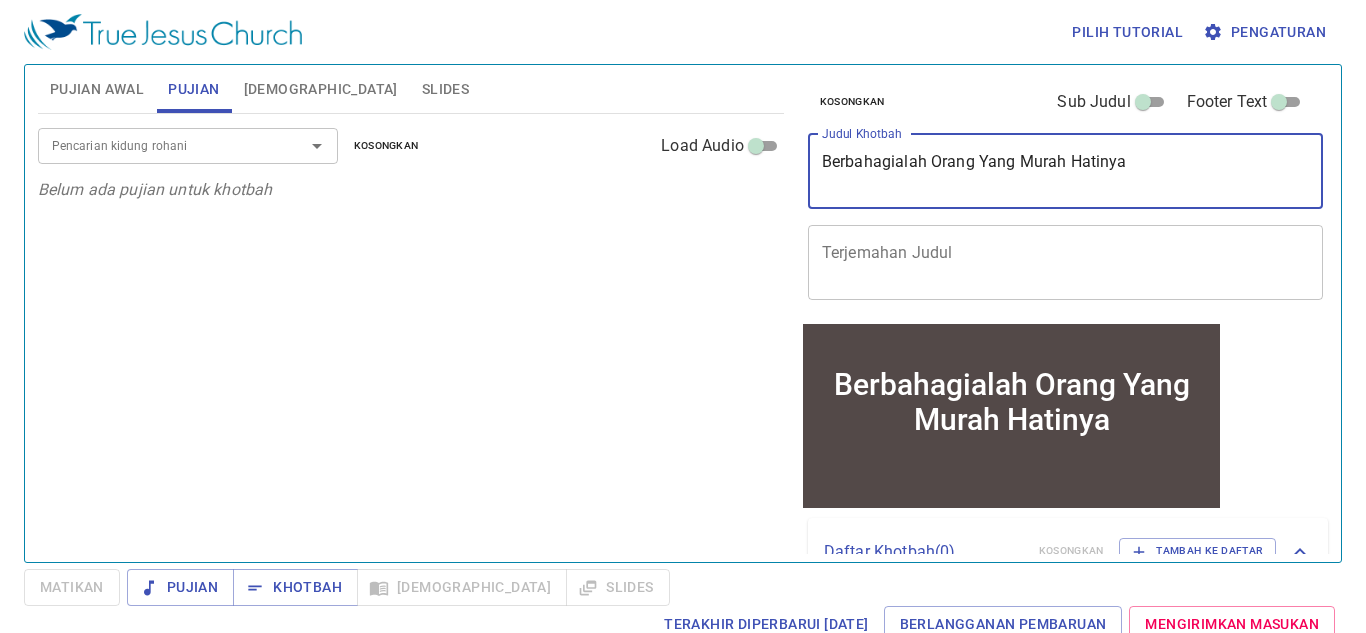 drag, startPoint x: 1146, startPoint y: 166, endPoint x: 609, endPoint y: 116, distance: 539.32275 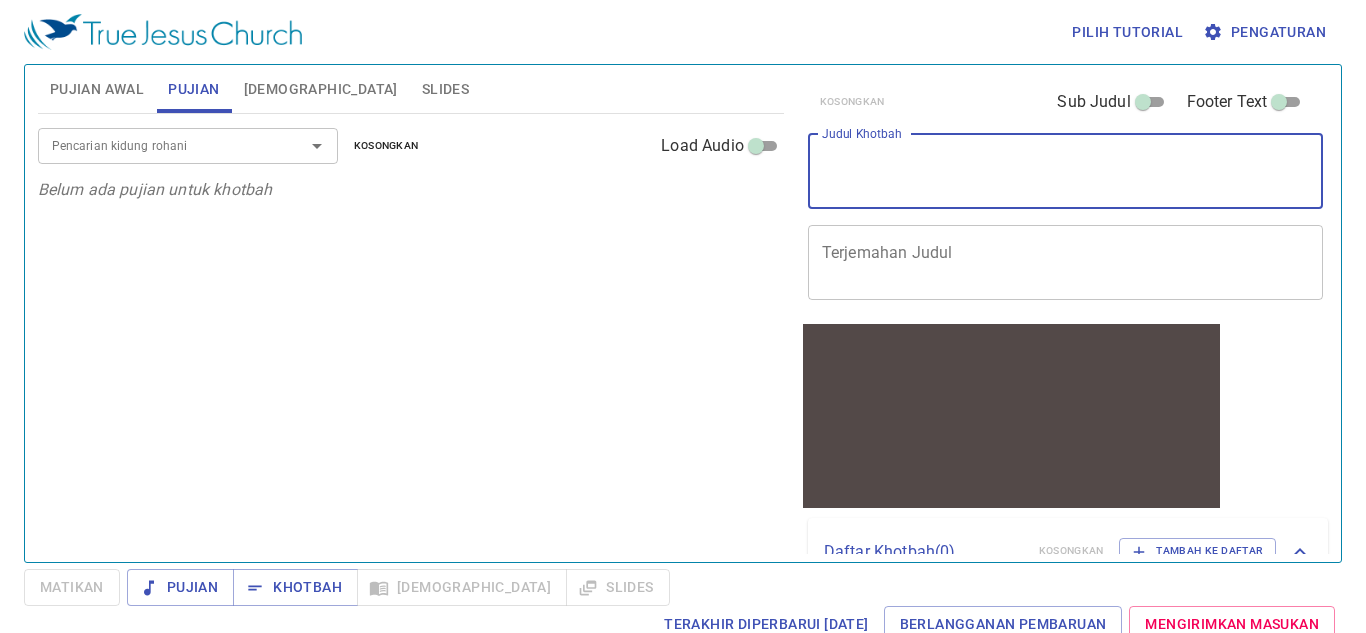 click on "Judul Khotbah" at bounding box center [1066, 171] 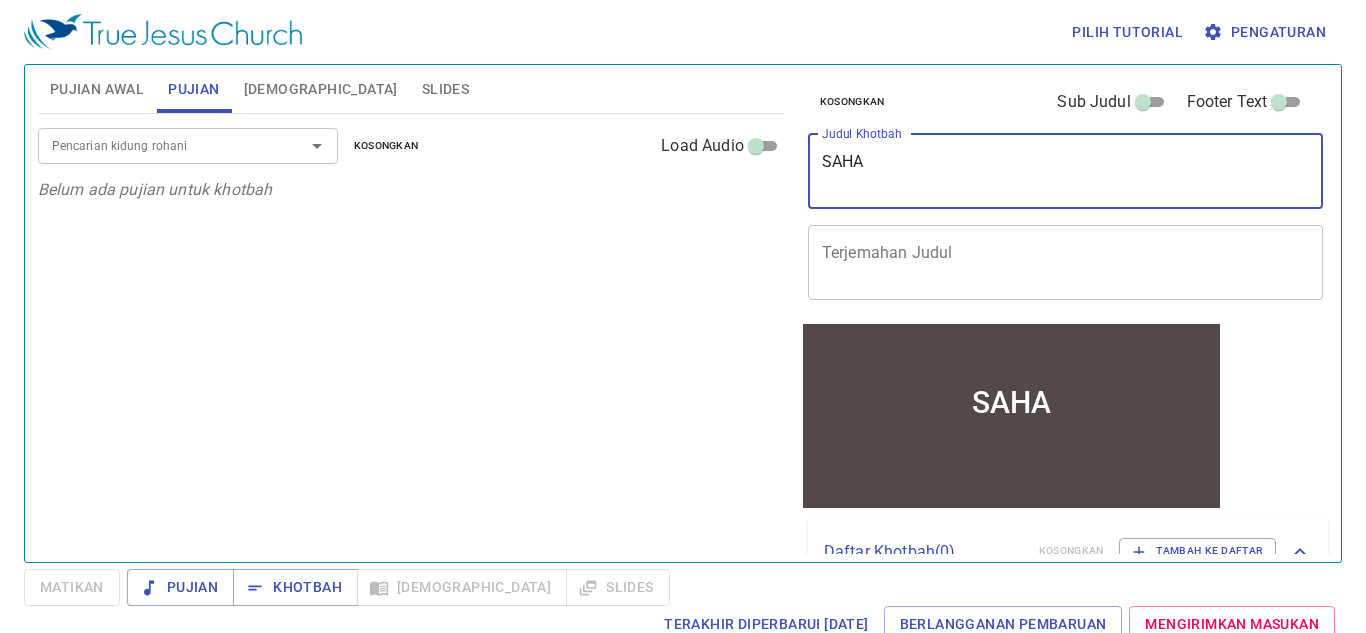 type on "SAHAB" 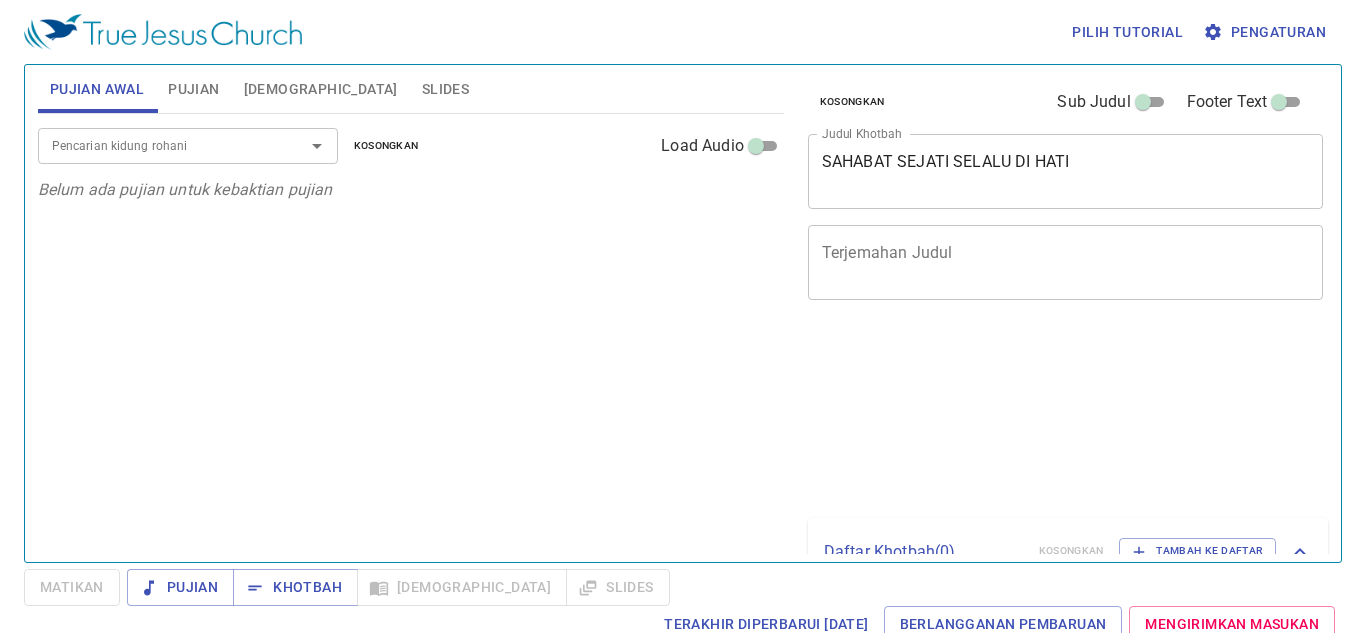 scroll, scrollTop: 0, scrollLeft: 0, axis: both 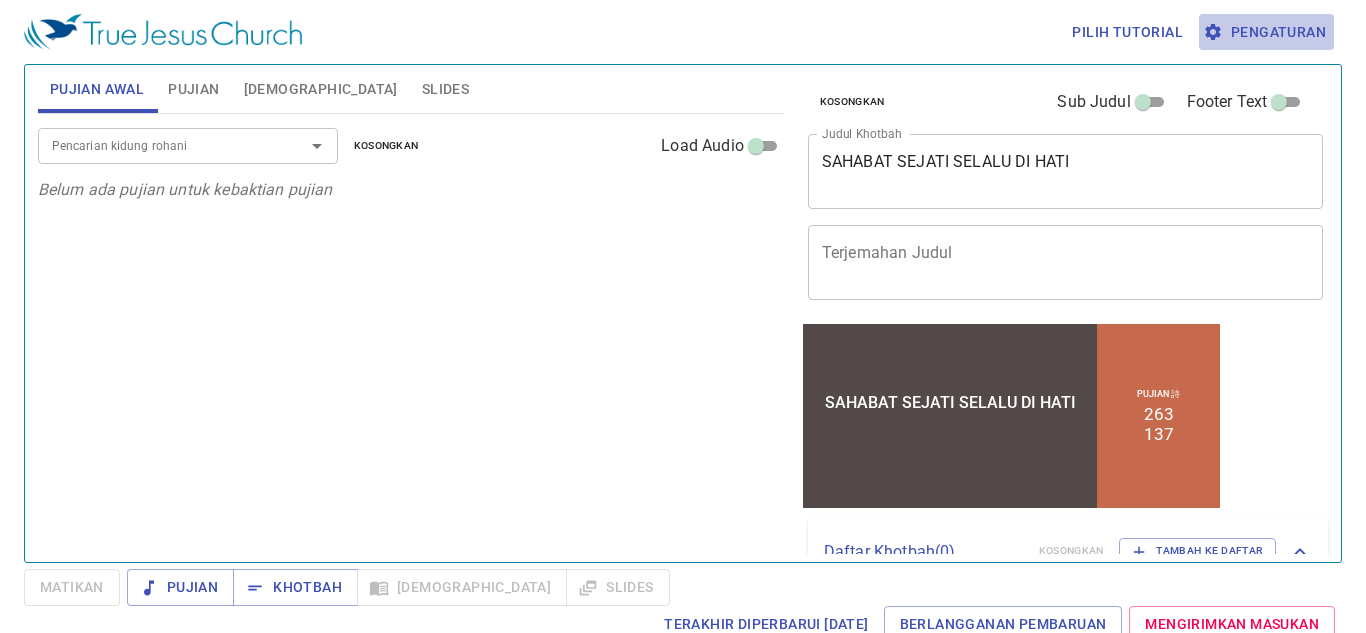 click on "Pengaturan" at bounding box center [1266, 32] 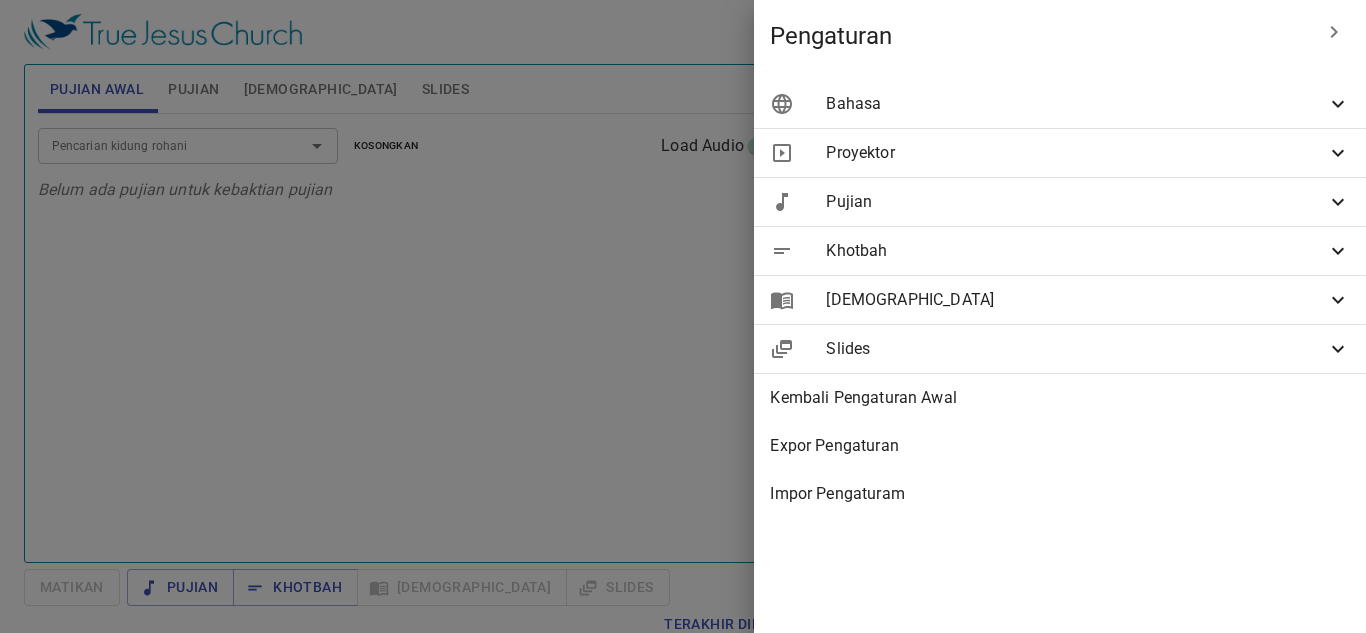 click on "Bahasa" at bounding box center (1060, 104) 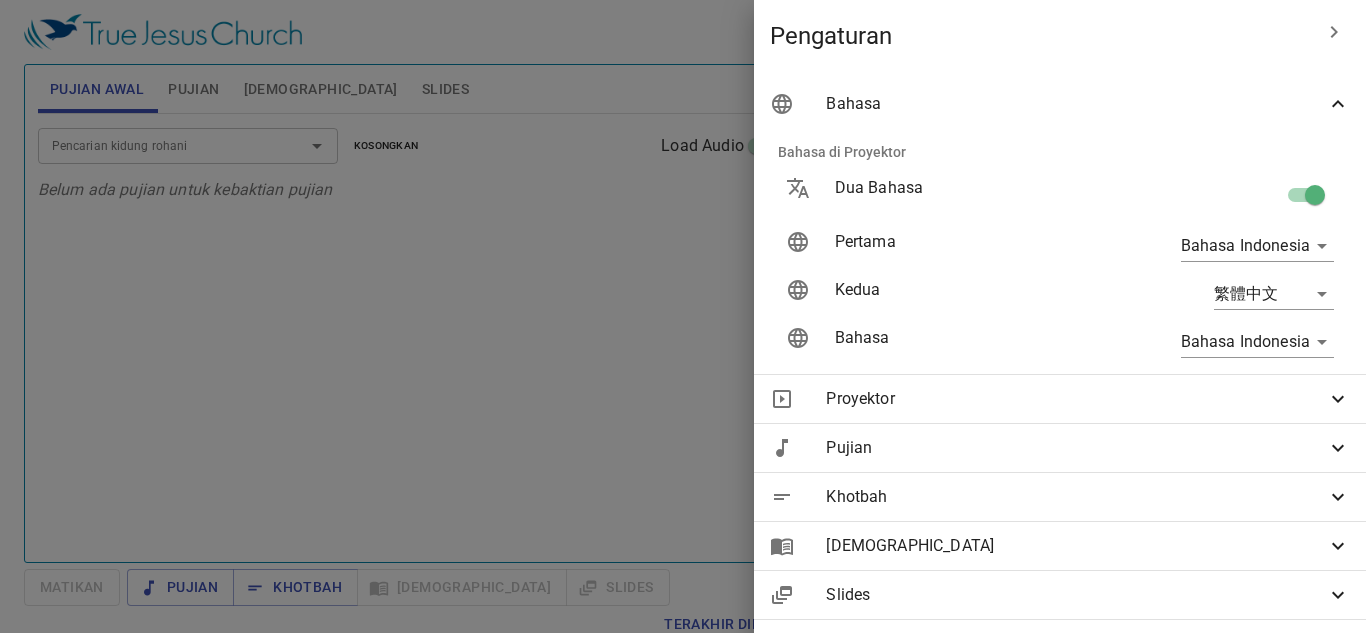 click on "Bahasa" at bounding box center (1060, 104) 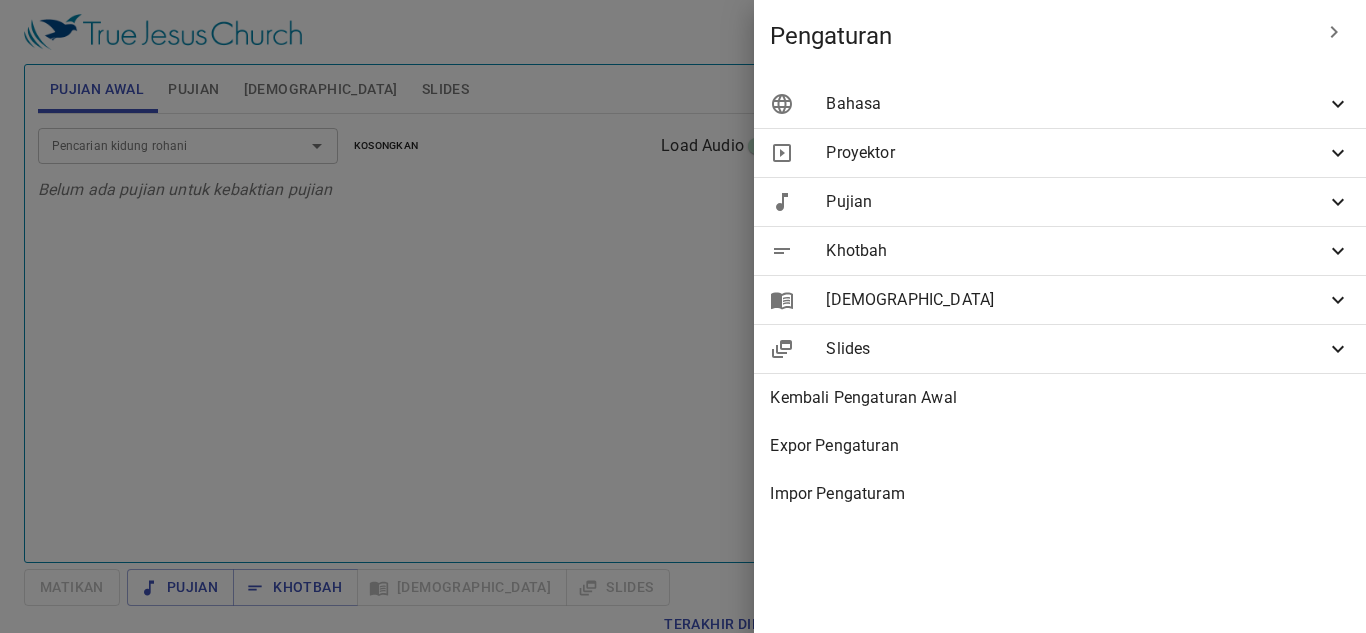 click on "Bahasa" at bounding box center (1060, 104) 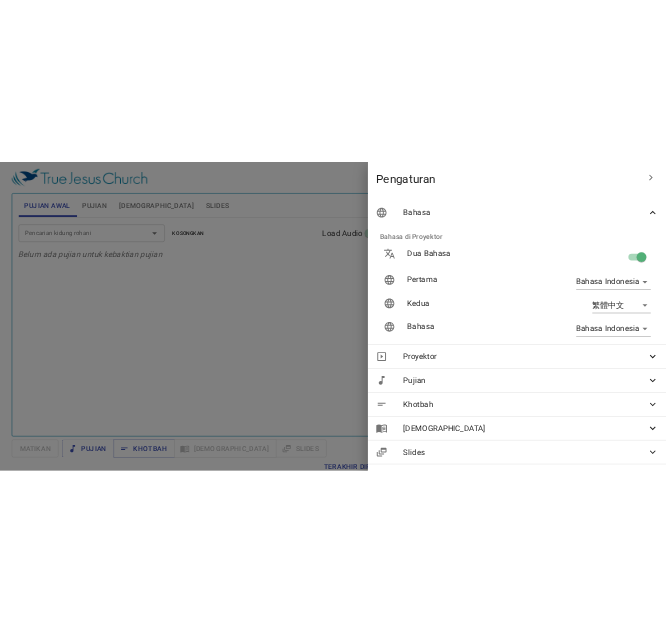 scroll, scrollTop: 154, scrollLeft: 0, axis: vertical 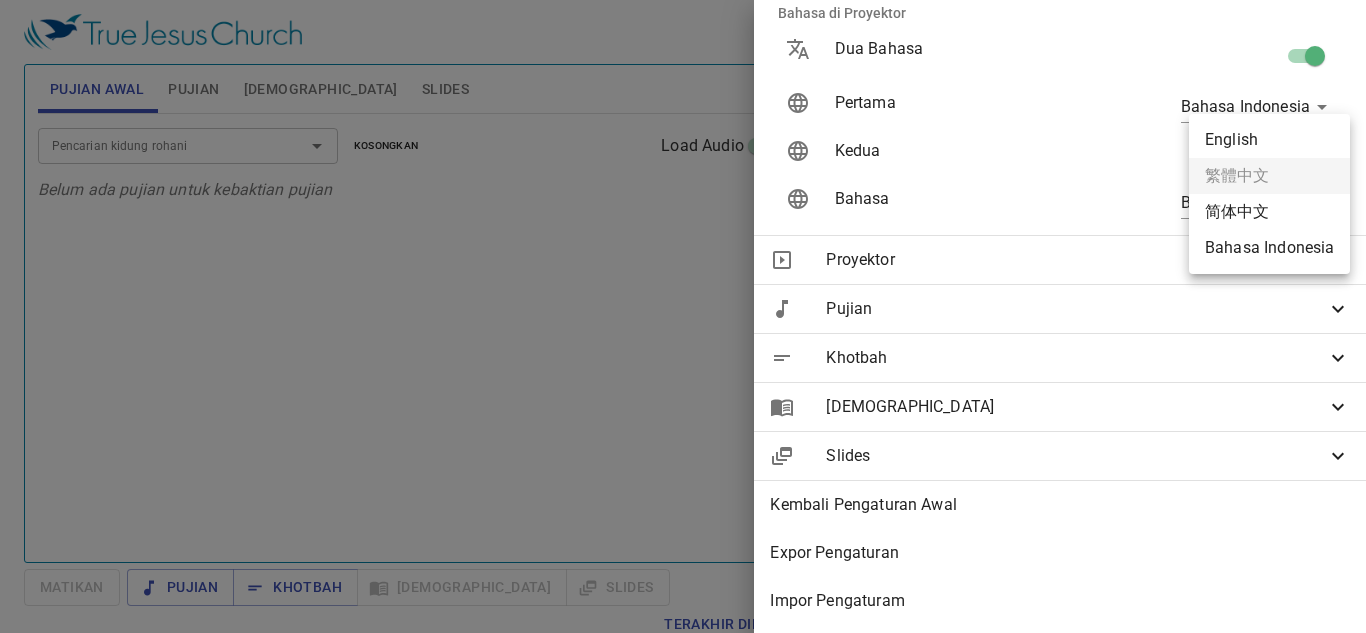 click on "Pilih tutorial Pengaturan Pujian Awal Pujian [DEMOGRAPHIC_DATA] Slides Pencarian kidung rohani Pencarian kidung rohani   Kosongkan Load Audio Belum ada pujian untuk kebaktian pujian Pencarian kidung rohani Pencarian kidung rohani   Kosongkan Load Audio Hapus 263. What a Friend We Have in [DEMOGRAPHIC_DATA]   1 1C 2 2C 3 3C Hapus 137. The Lily of the Valley   1 1C 1C 1C 2 2C 2C 2C 3 3C 3C 3C Kejadian 1 Referensi [DEMOGRAPHIC_DATA] (Ctrl +/) Referensi [DEMOGRAPHIC_DATA] (Ctrl +/)   Sejarah Ayat   Sebelumnya  (←, ↑)     Selanjutnya  (→, ↓) Tunjukkan 1 ayat Tunjukkan 2 ayat Tunjukkan 3 ayat Tunjukkan 4 ayat Tunjukkan 5 ayat 1 Pada mulanya  Allah  menciptakan  [PERSON_NAME] bumi .    In the beginning [DEMOGRAPHIC_DATA] created the heavens and the earth. 2 Bumi  belum berbentuk  [PERSON_NAME] kosong ; gelap gulita  menutupi  samudera raya , [PERSON_NAME]  [DEMOGRAPHIC_DATA]  melayang-layang  di atas  permukaan  air .    The earth was without form, and void; and darkness was on the face of the deep. And the Spirit of [DEMOGRAPHIC_DATA] was hovering over the face of the waters. 3 Berfirmanlah  [DEMOGRAPHIC_DATA]" at bounding box center [683, 316] 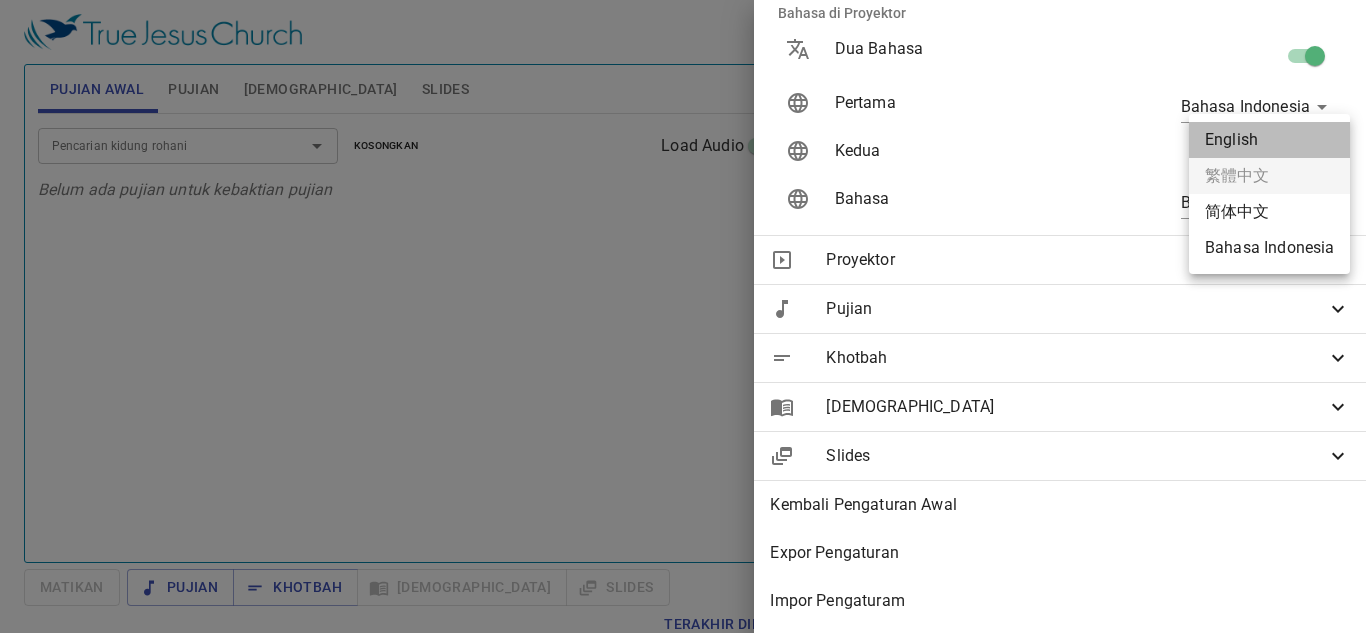 click on "English" at bounding box center [1269, 140] 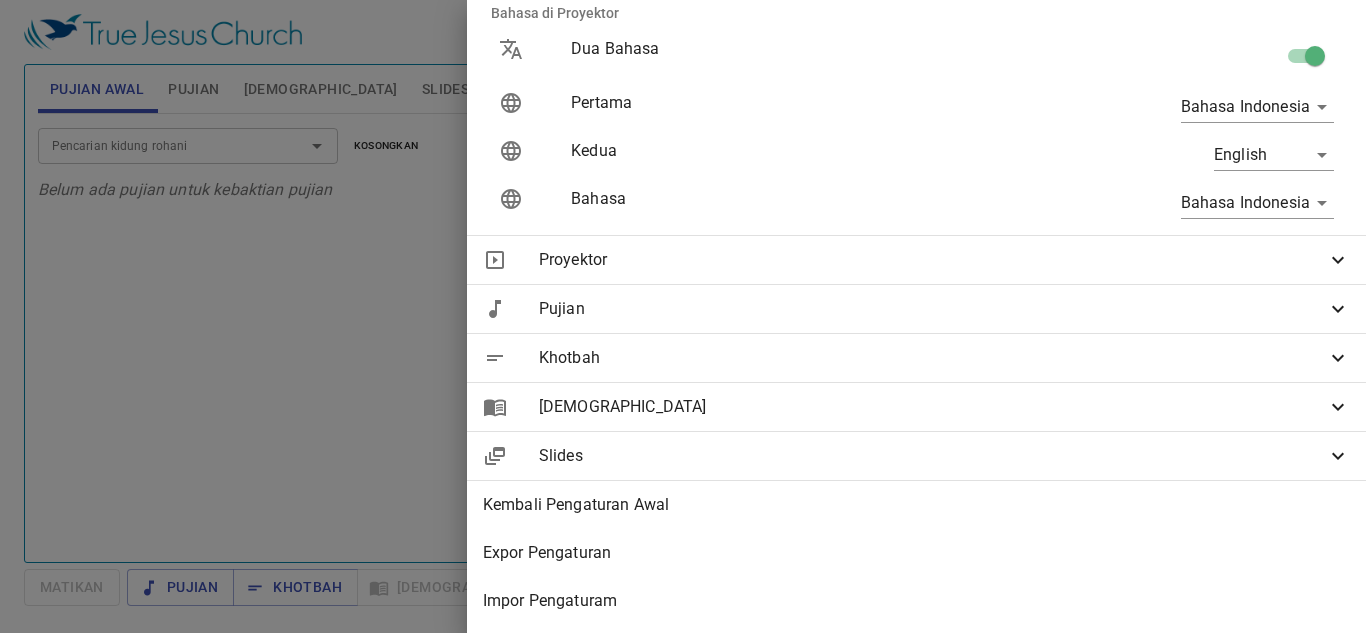 click at bounding box center [683, 316] 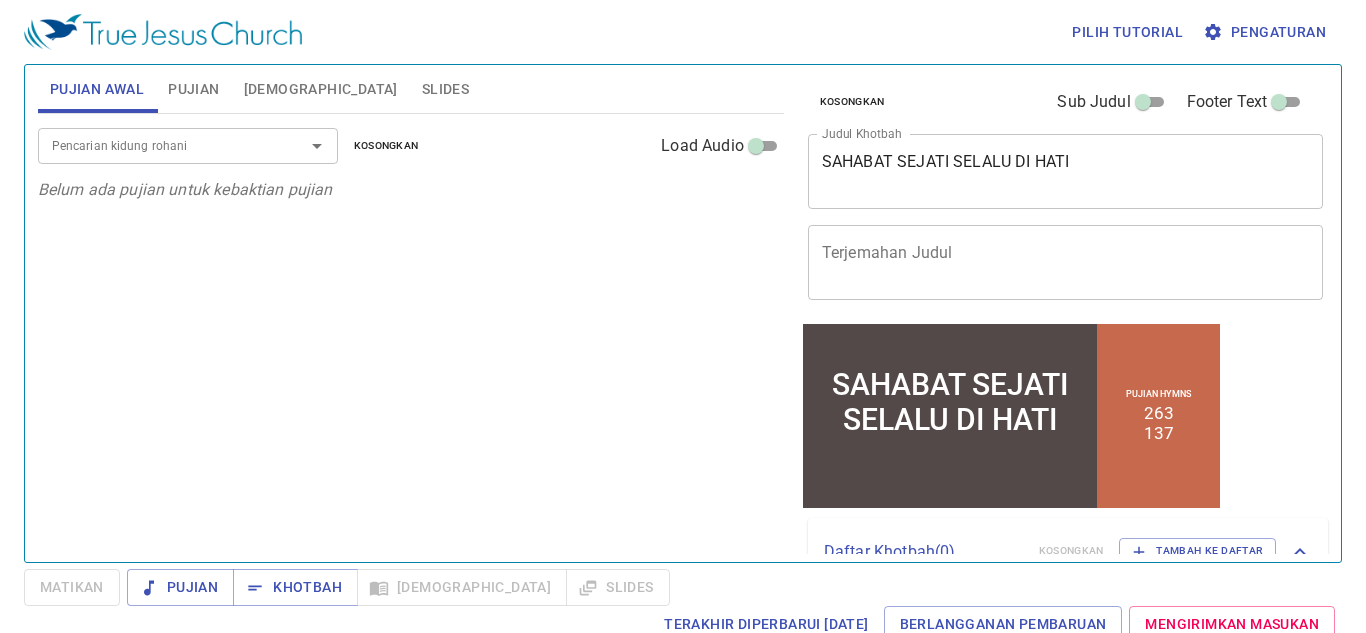 click on "Pujian" at bounding box center (193, 89) 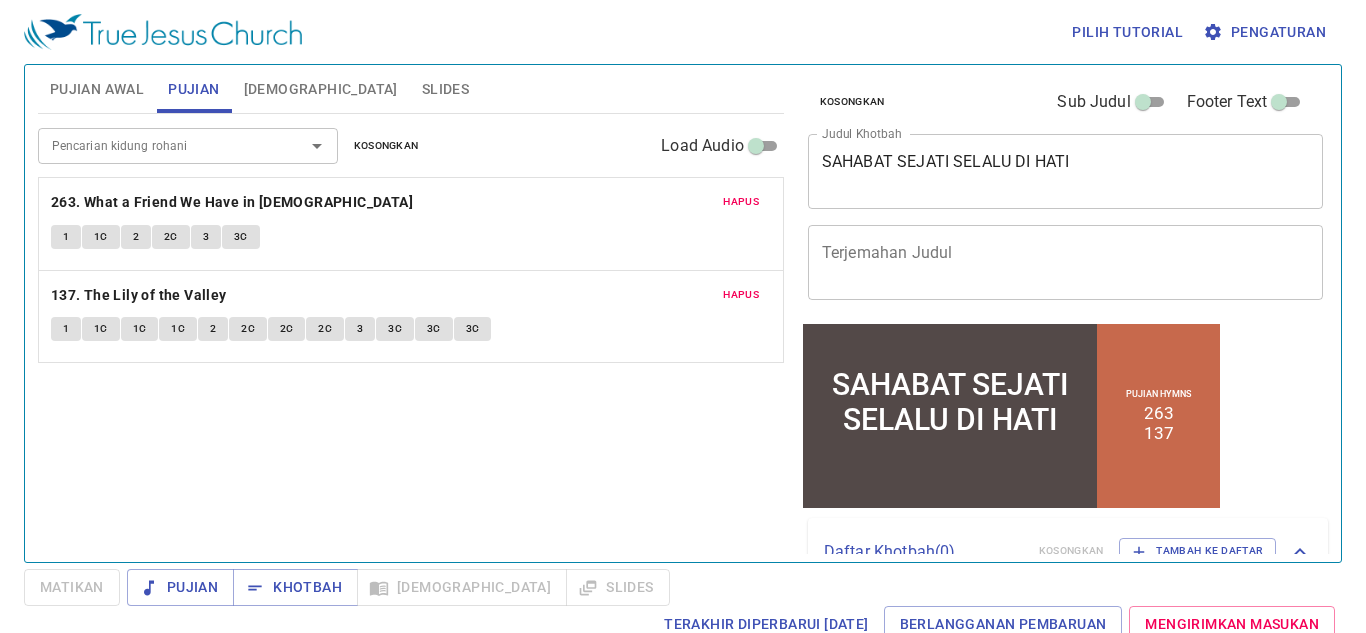 click on "1 1C 2 2C 3 3C" 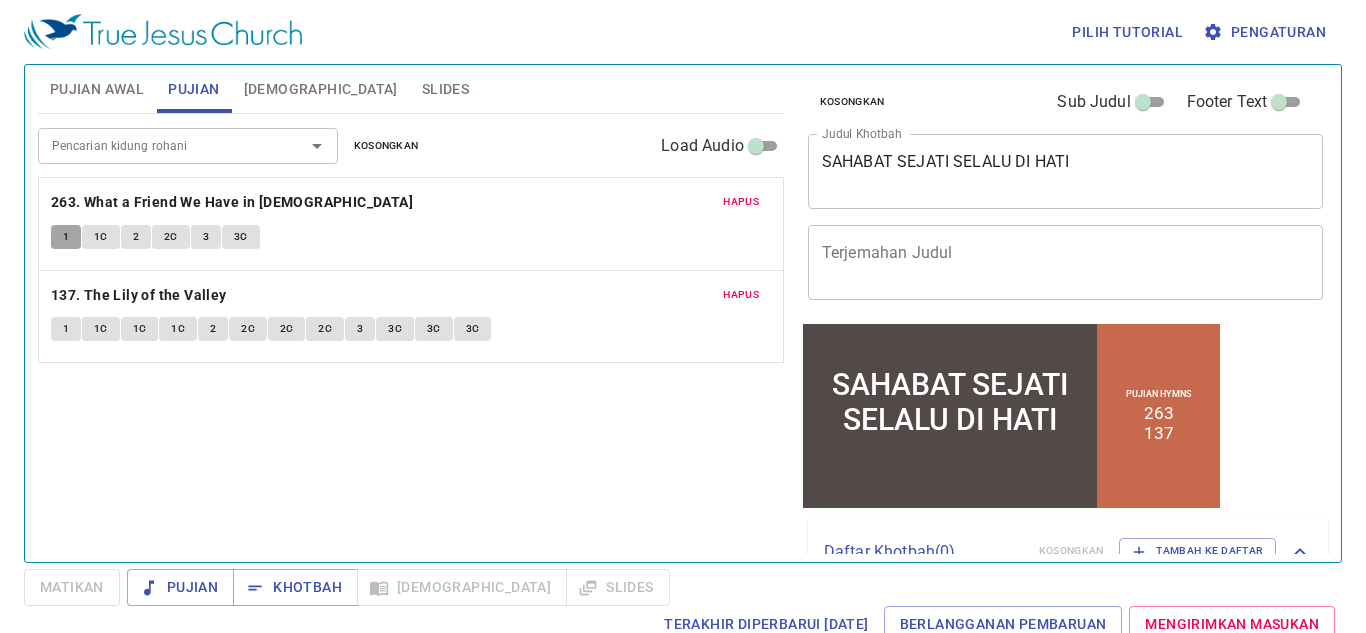 click on "1" at bounding box center (66, 237) 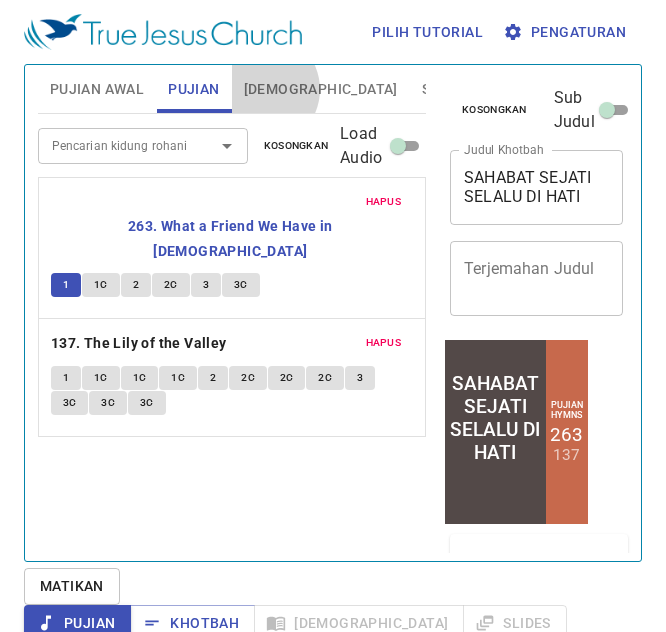 click on "[DEMOGRAPHIC_DATA]" at bounding box center (321, 89) 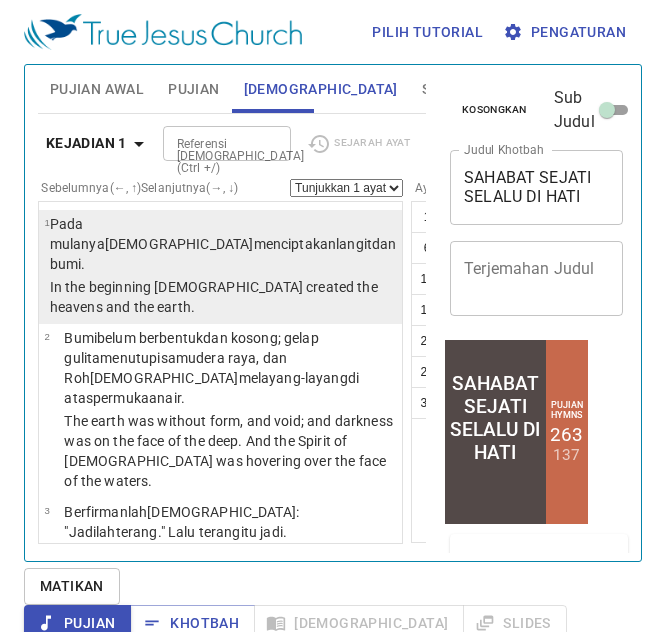 click on "Pada mulanya  [DEMOGRAPHIC_DATA]  menciptakan  [PERSON_NAME] bumi ." at bounding box center [223, 244] 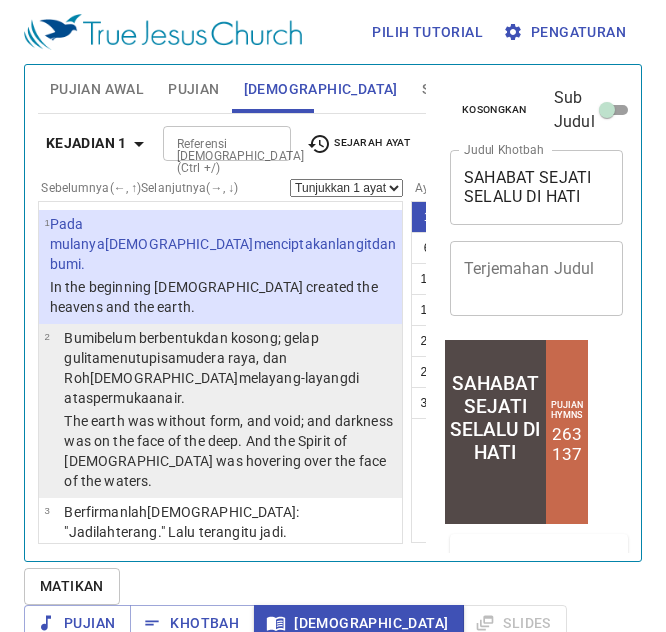 click on "Bumi  belum berbentuk  [PERSON_NAME] kosong ; gelap gulita  menutupi  samudera raya , [PERSON_NAME]  [DEMOGRAPHIC_DATA]  melayang-layang  di atas  permukaan  air ." at bounding box center (230, 368) 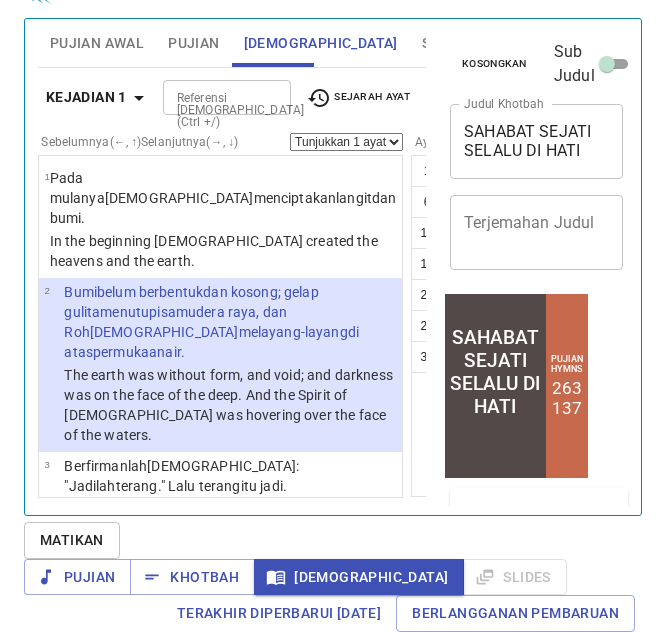 scroll, scrollTop: 99, scrollLeft: 0, axis: vertical 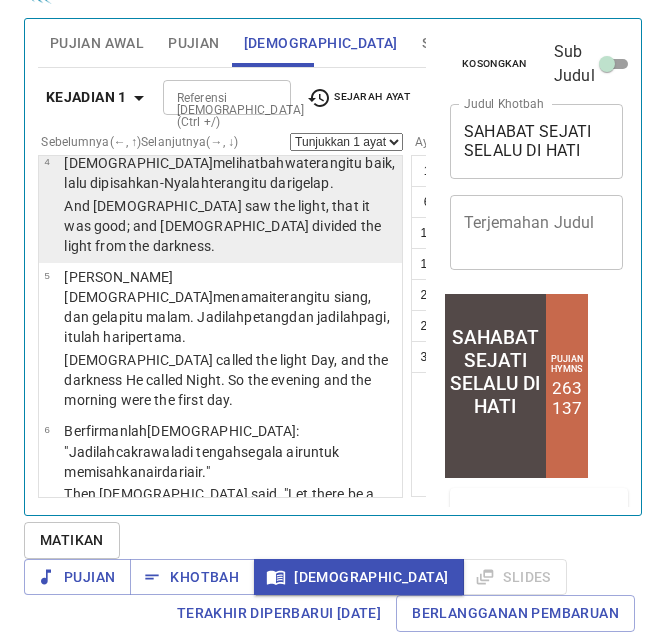 click on ", lalu dipisahkan-Nyalah  terang  itu dari  gelap ." at bounding box center [229, 173] 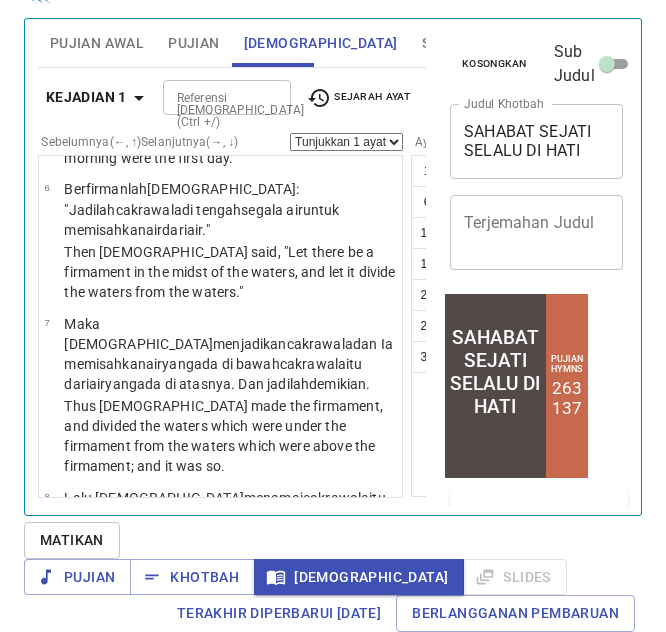 scroll, scrollTop: 695, scrollLeft: 0, axis: vertical 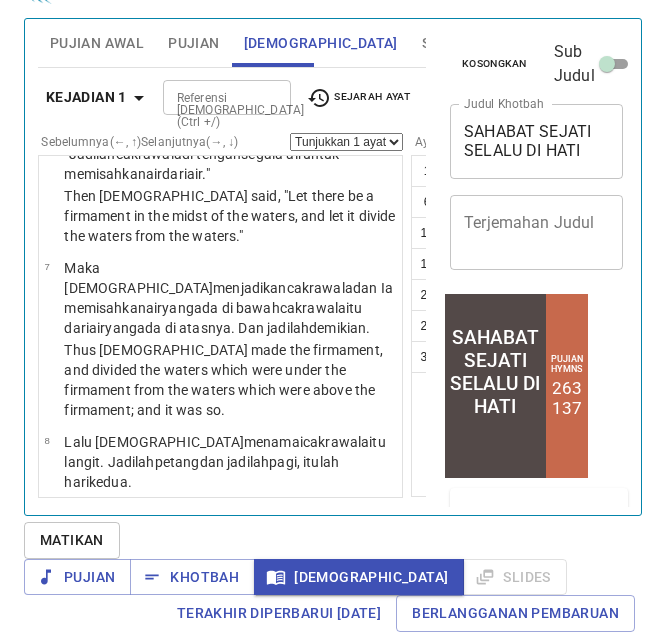 click on "[DEMOGRAPHIC_DATA] called the light Day, and the darkness He called Night. So the evening and the morning were the first day." at bounding box center (230, 82) 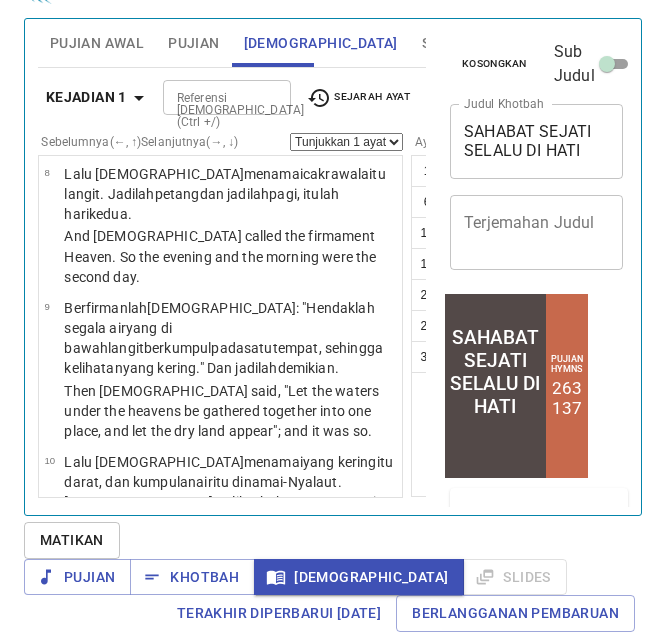 scroll, scrollTop: 993, scrollLeft: 0, axis: vertical 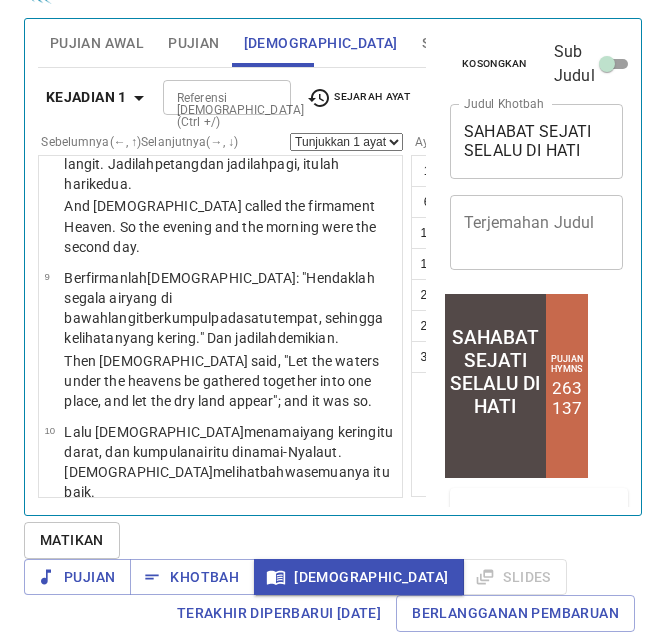click on "yang  ada di bawah  cakrawala  itu dari  air  yang  ada di atasnya . Dan jadilah  demikian ." at bounding box center [217, 20] 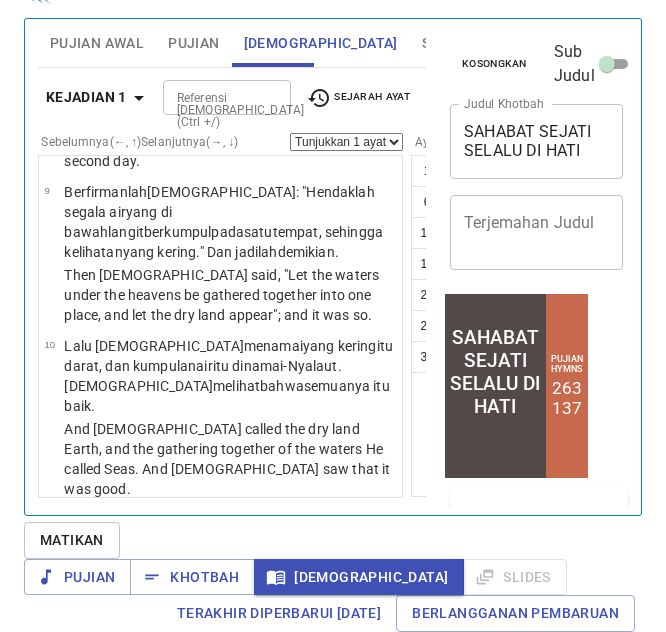 scroll, scrollTop: 1377, scrollLeft: 0, axis: vertical 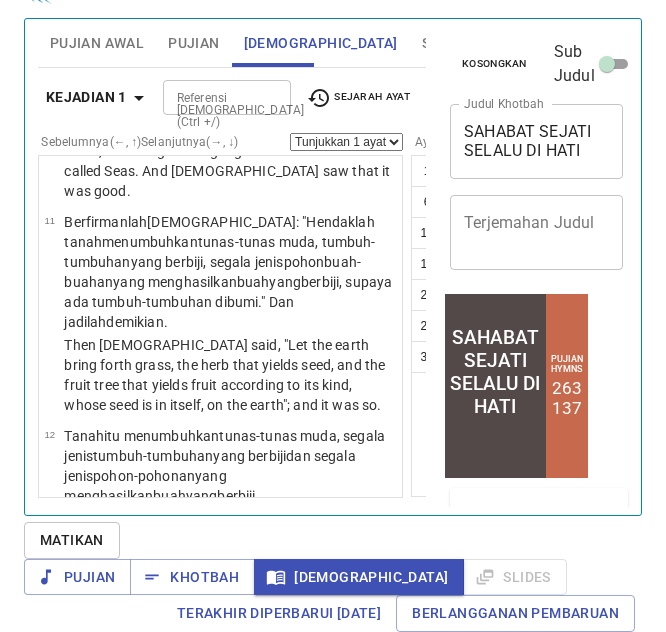 click on "And [DEMOGRAPHIC_DATA] called the firmament Heaven. So the evening and the morning were the second day." at bounding box center [230, -158] 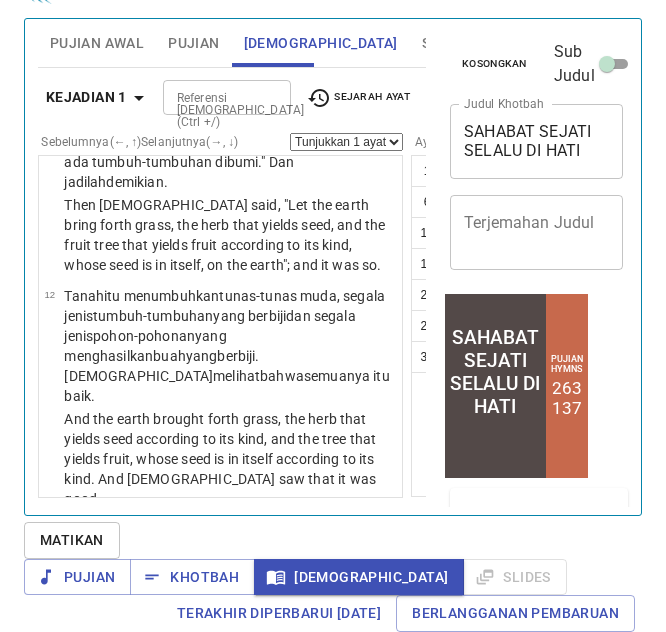 scroll, scrollTop: 1815, scrollLeft: 0, axis: vertical 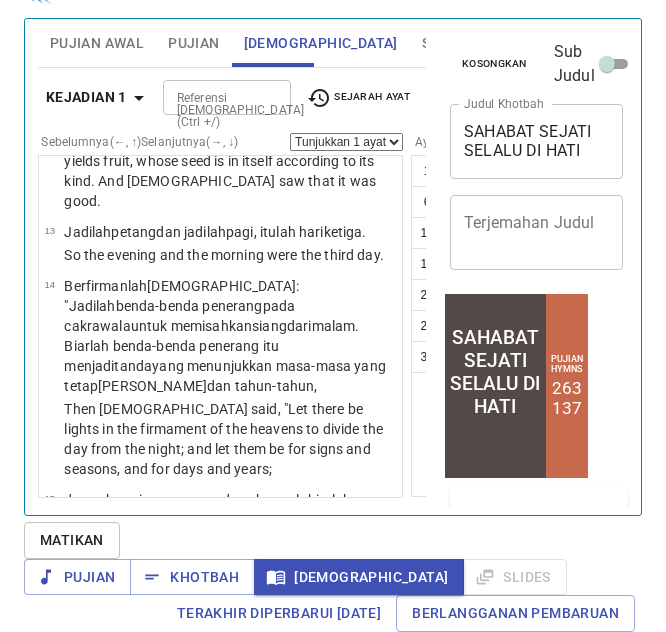 click on "Berfirmanlah  [DEMOGRAPHIC_DATA] : "Hendaklah tanah  menumbuhkan  tunas-tunas muda , tumbuh-tumbuhan  yang berbiji , segala jenis  pohon  buah-[PERSON_NAME] menghasilkan  buah  yang  berbiji , supaya ada tumbuh-tumbuhan di  bumi ." [PERSON_NAME] jadilah  demikian ." at bounding box center (230, -166) 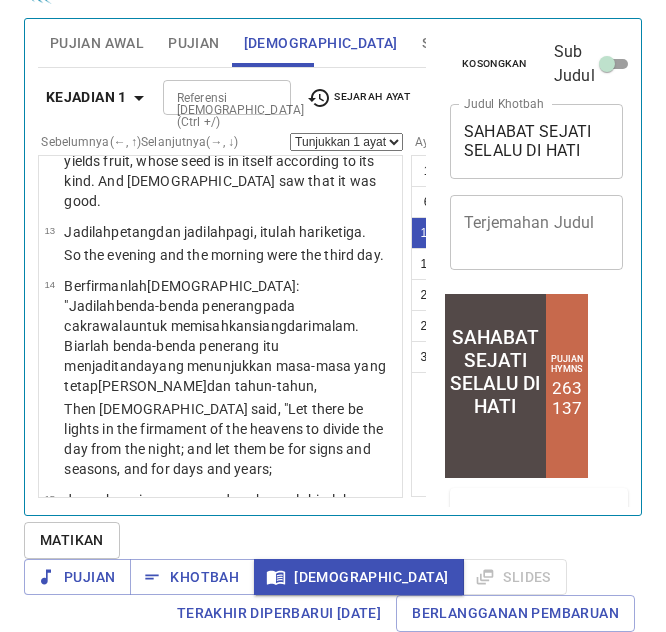 scroll, scrollTop: 2036, scrollLeft: 0, axis: vertical 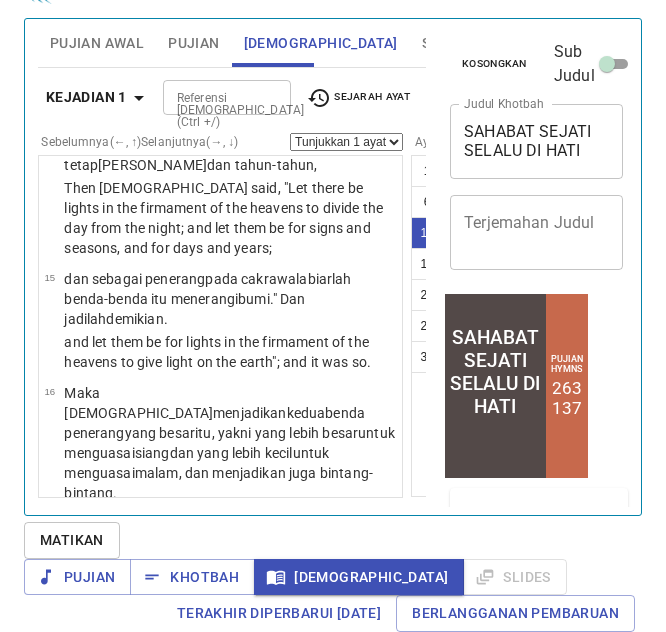 click on "Then [DEMOGRAPHIC_DATA] said, "Let the earth bring forth grass, the herb that yields seed, and the fruit tree that yields fruit according to its kind, whose seed is in itself, on the earth"; and it was so." at bounding box center (230, -284) 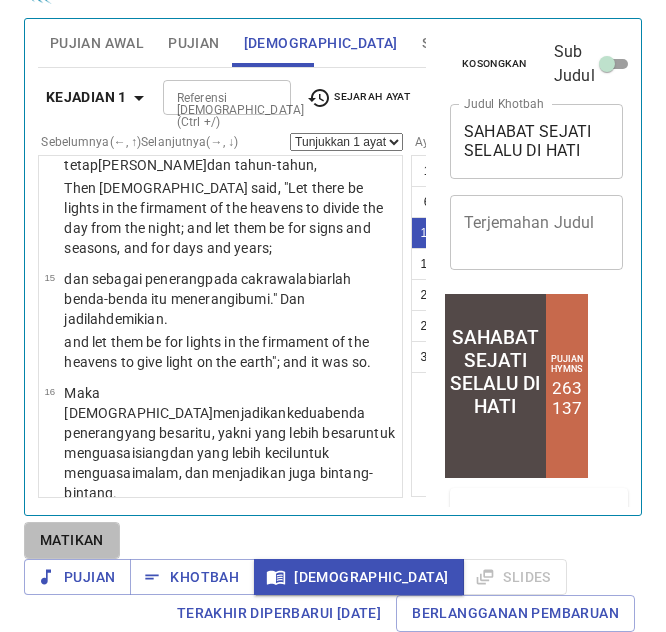 click on "Matikan" at bounding box center (72, 540) 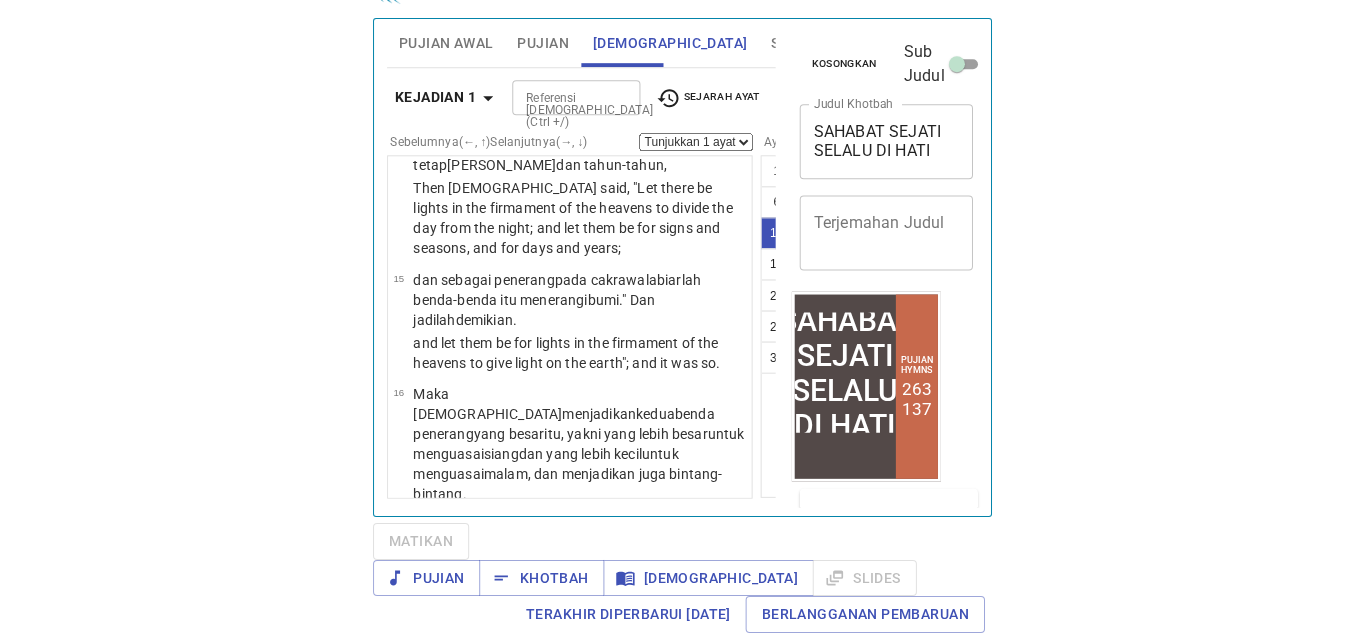 scroll, scrollTop: 0, scrollLeft: 0, axis: both 